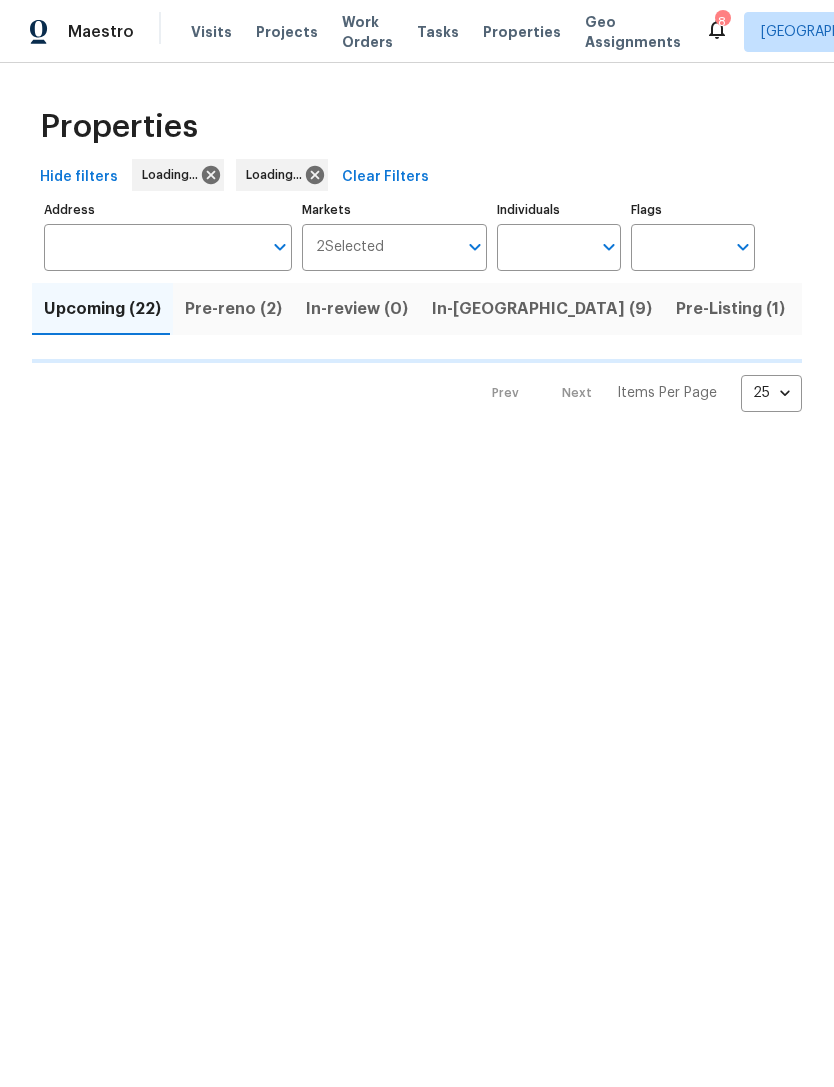 scroll, scrollTop: 0, scrollLeft: 0, axis: both 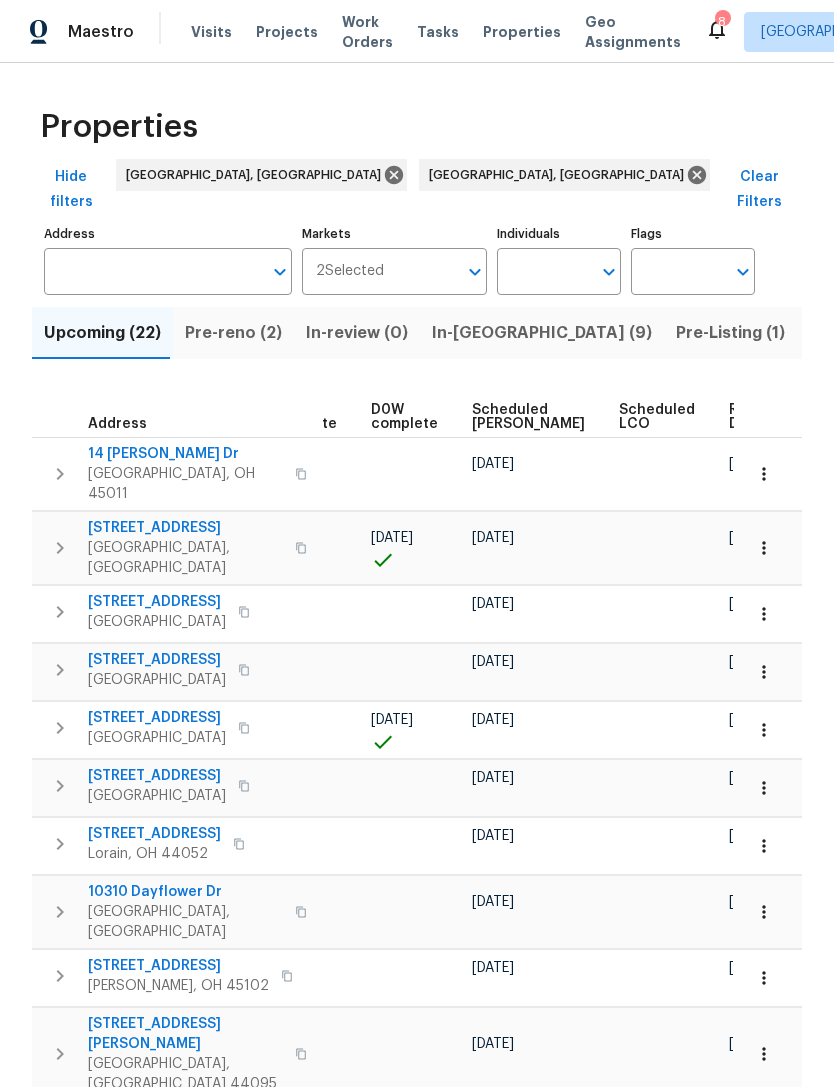 click on "Ready Date" at bounding box center [751, 417] 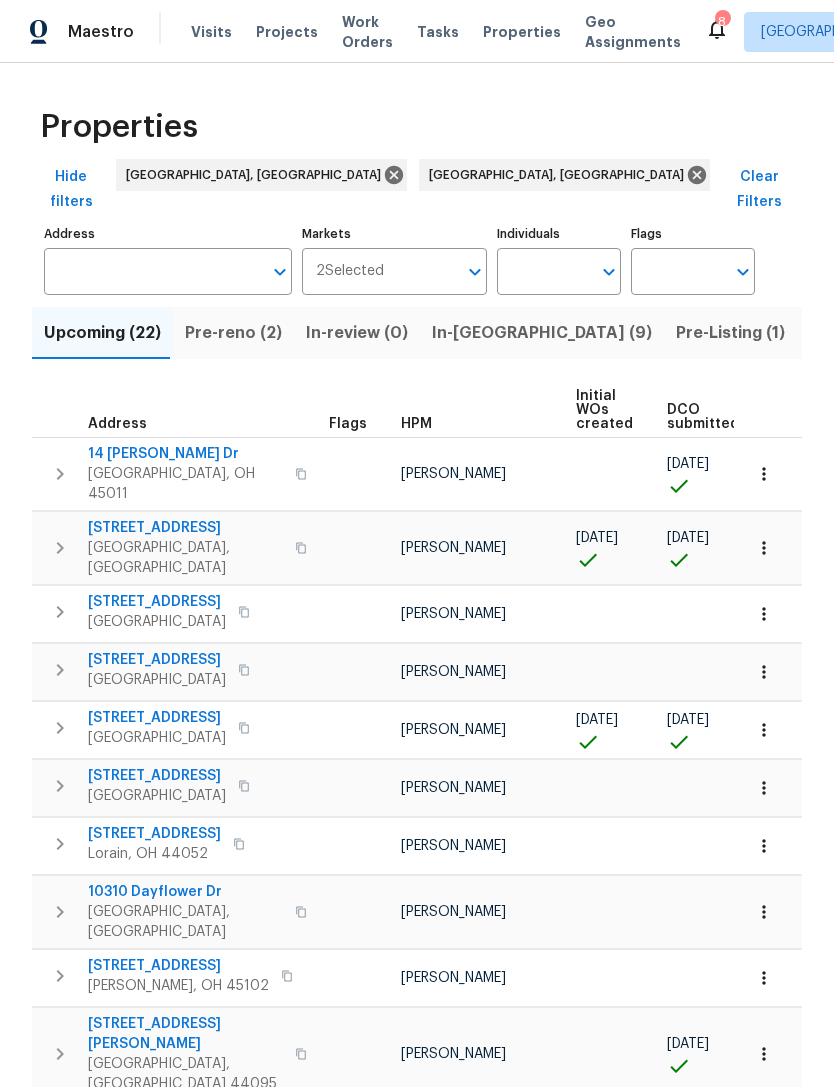 scroll, scrollTop: 0, scrollLeft: 0, axis: both 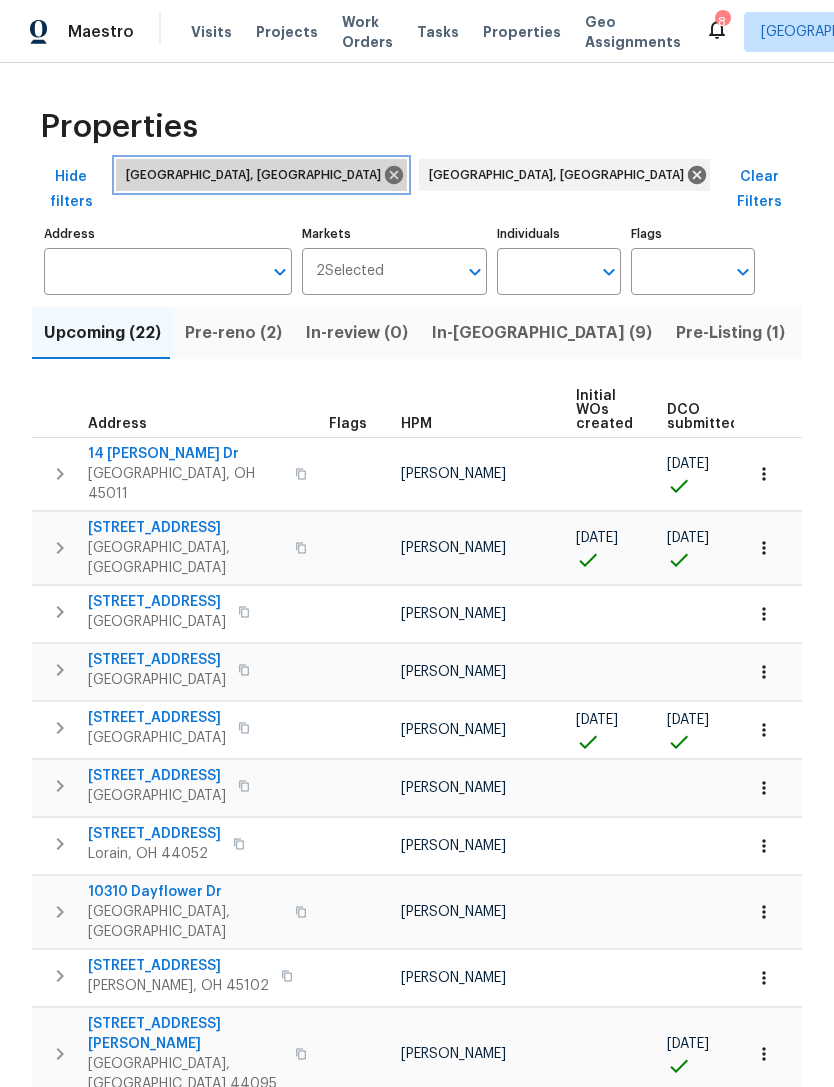 click 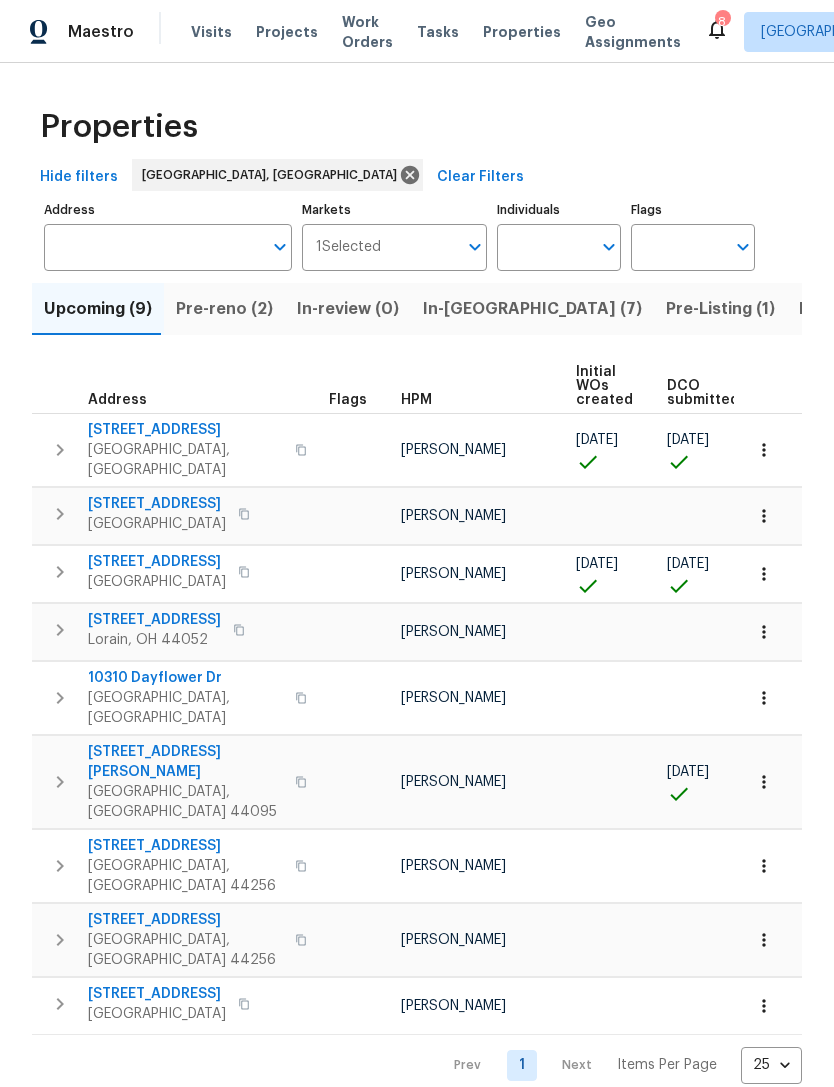 click on "Work Orders" at bounding box center [367, 32] 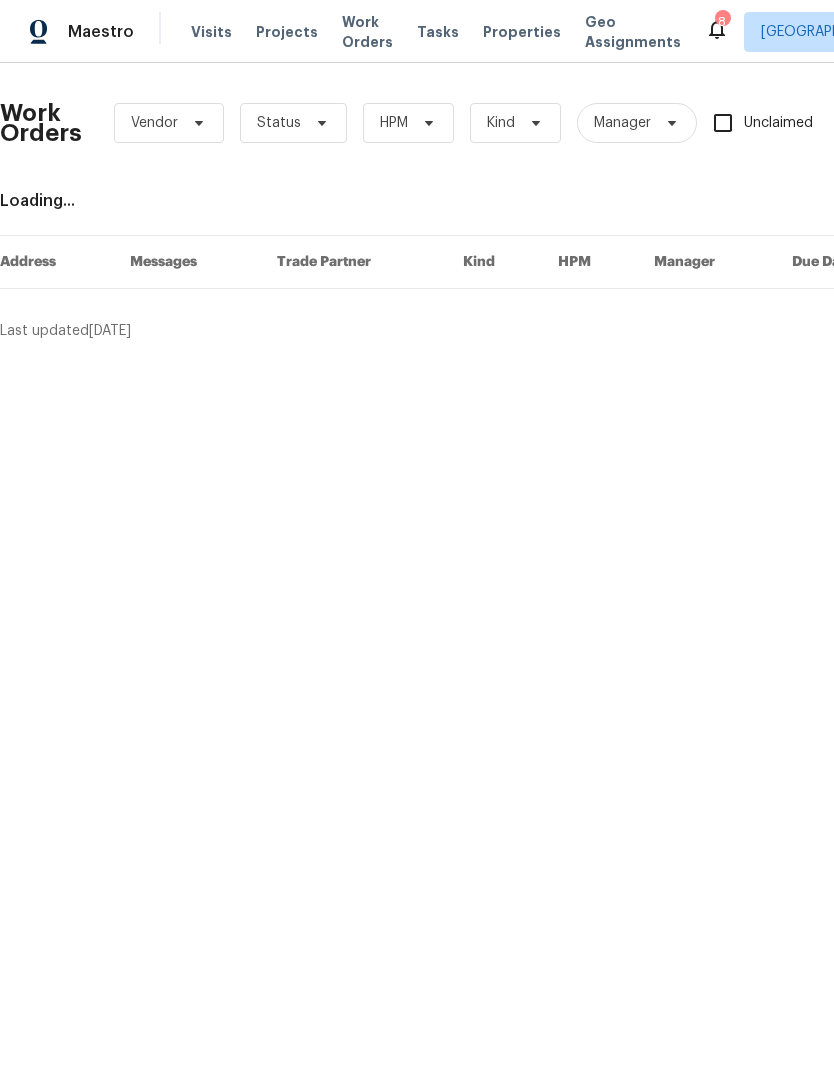click on "Properties" at bounding box center [522, 32] 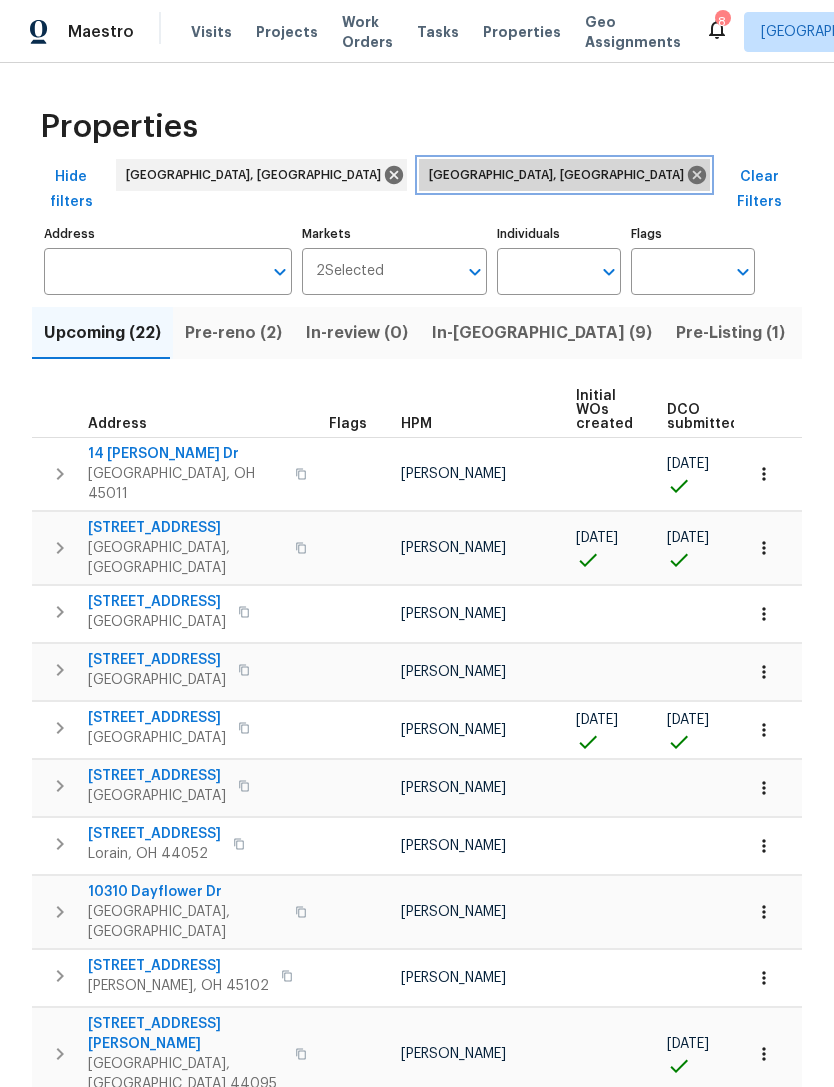 click 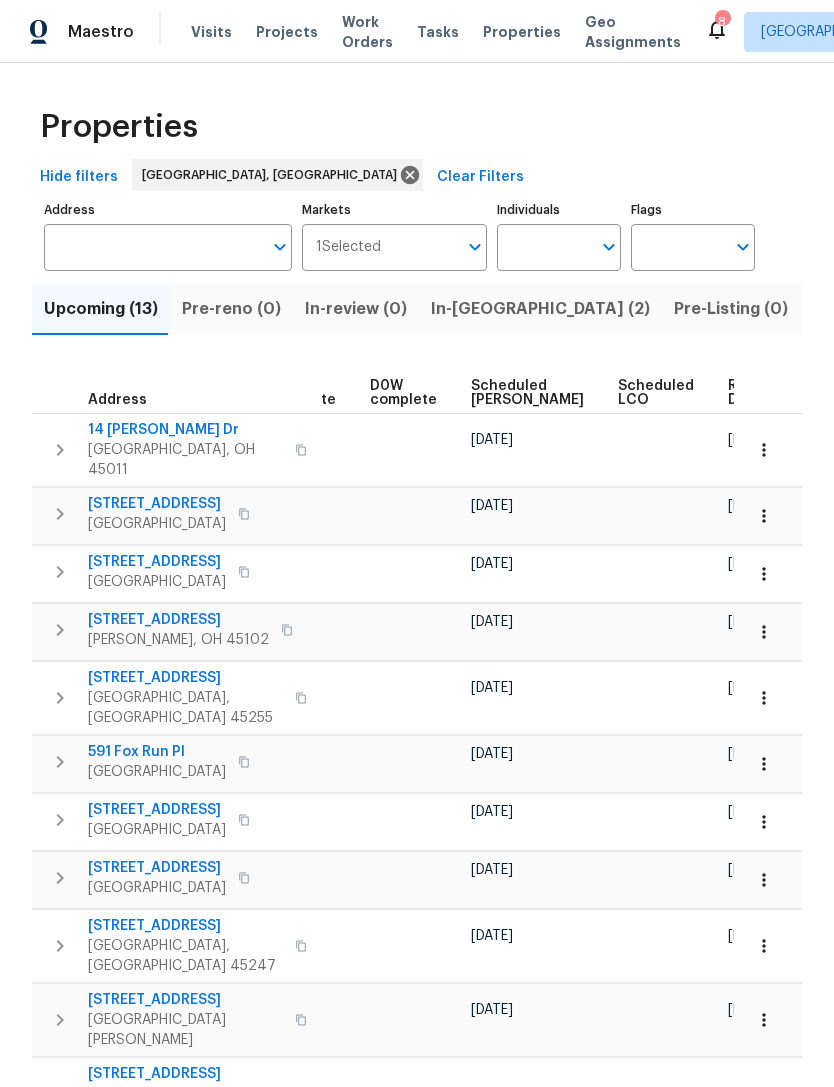 scroll, scrollTop: 0, scrollLeft: 503, axis: horizontal 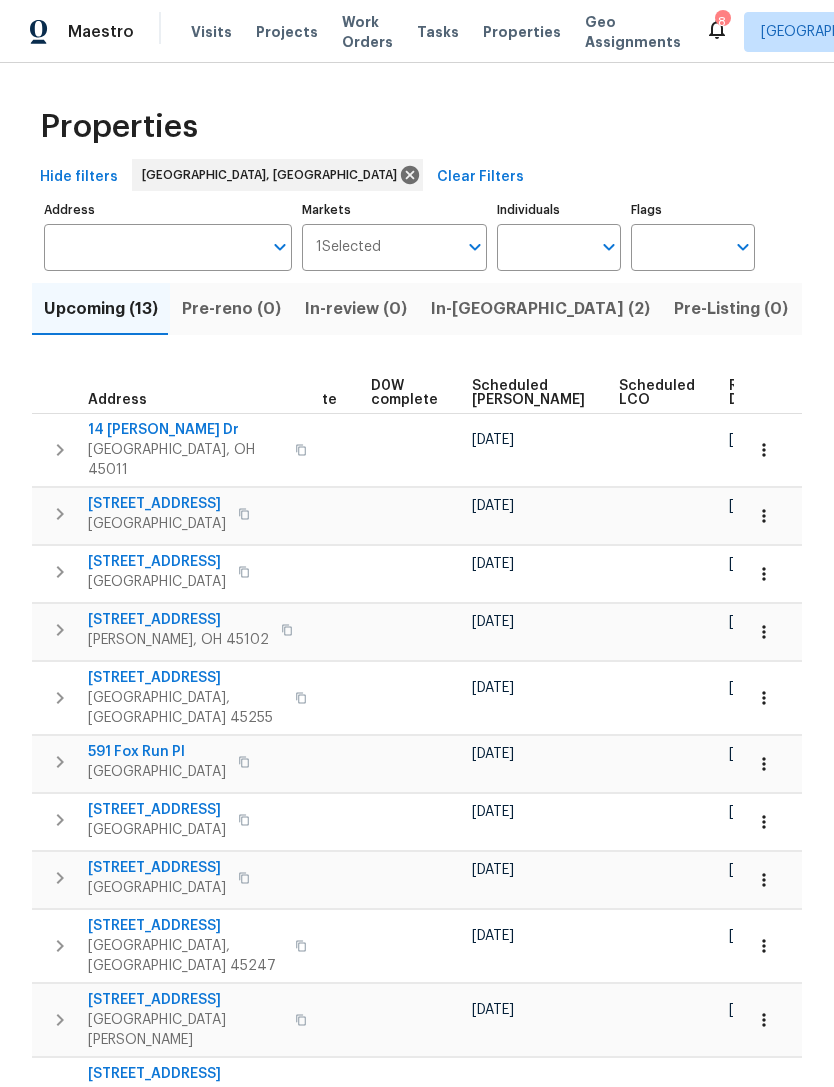 click on "Ready Date" at bounding box center [751, 393] 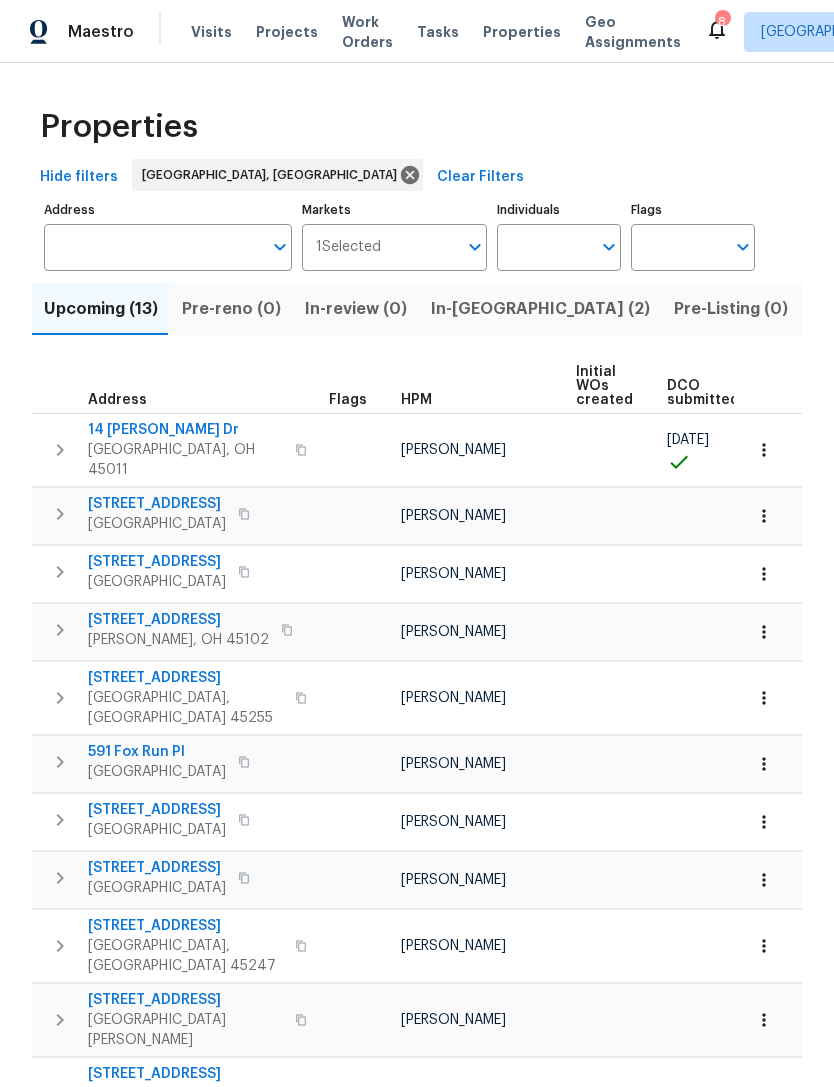 scroll, scrollTop: 0, scrollLeft: 0, axis: both 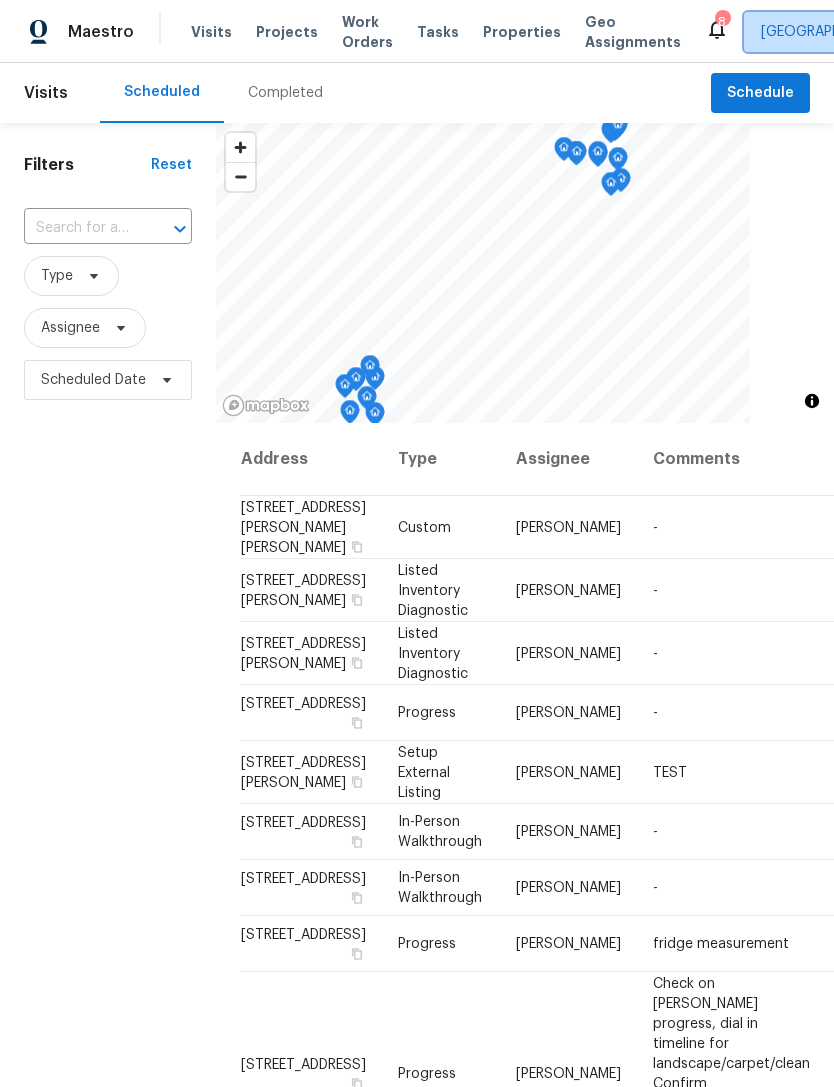 click on "Cincinnati, OH + 1" at bounding box center [914, 32] 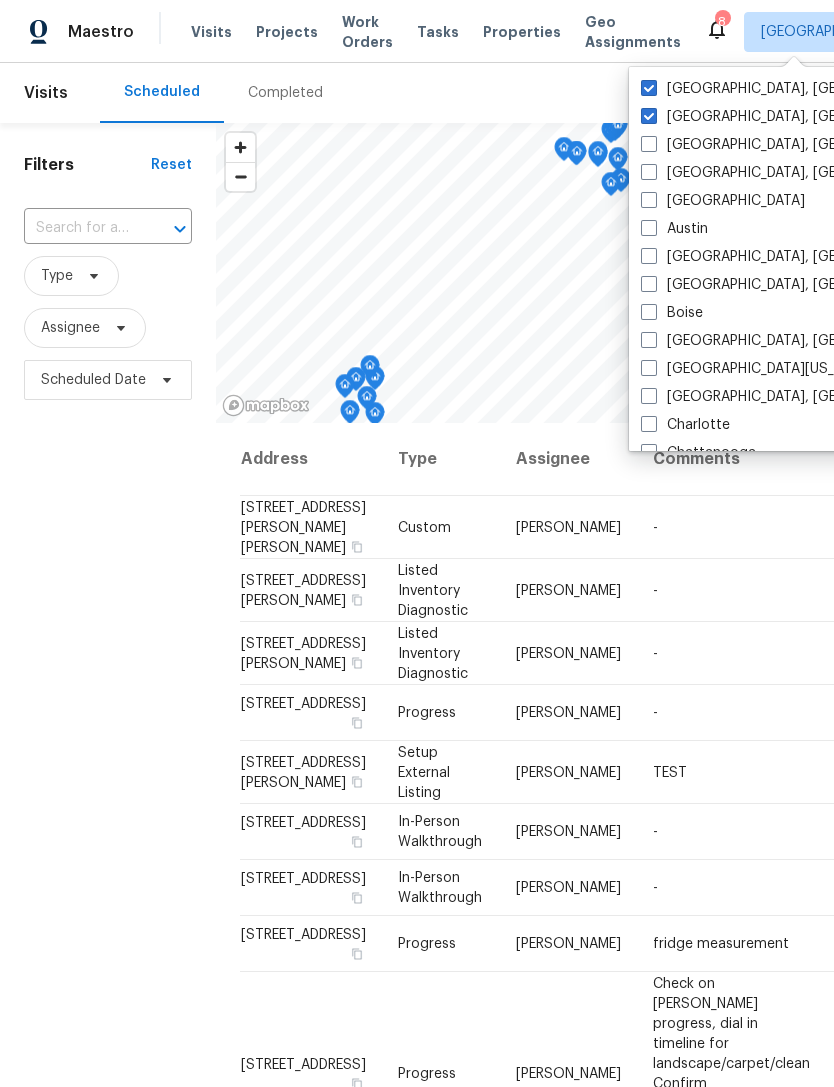 click at bounding box center (649, 88) 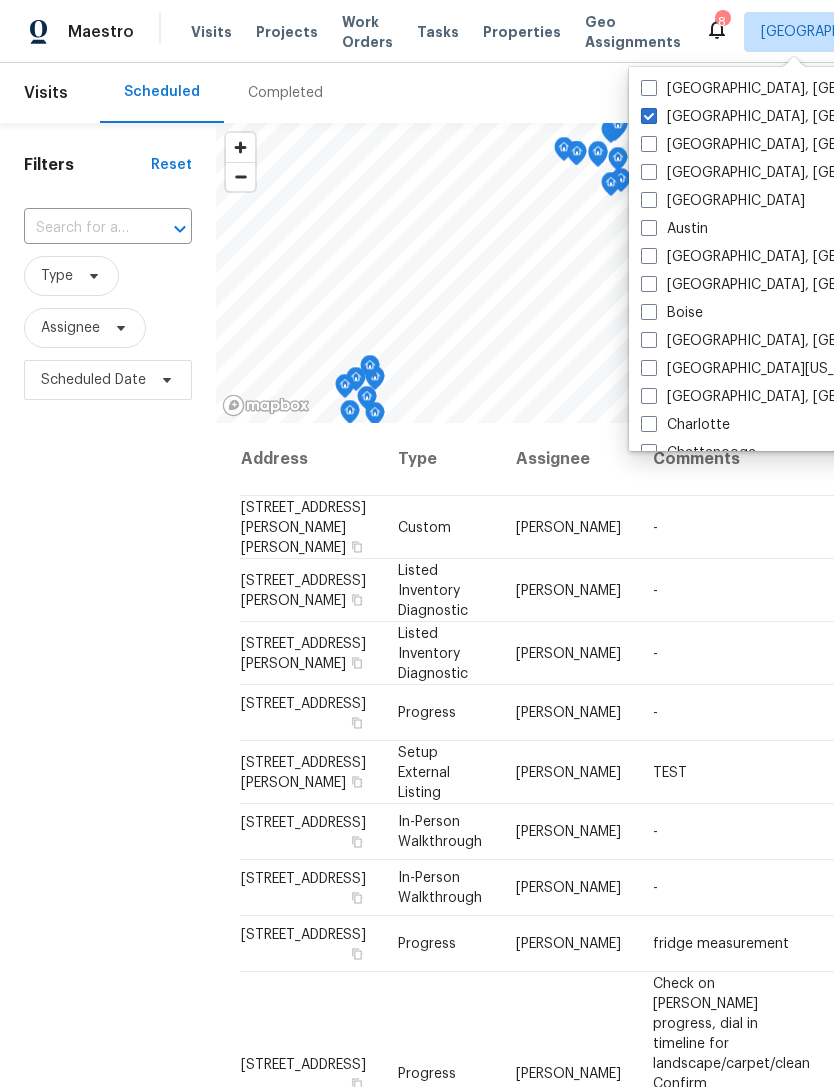 checkbox on "false" 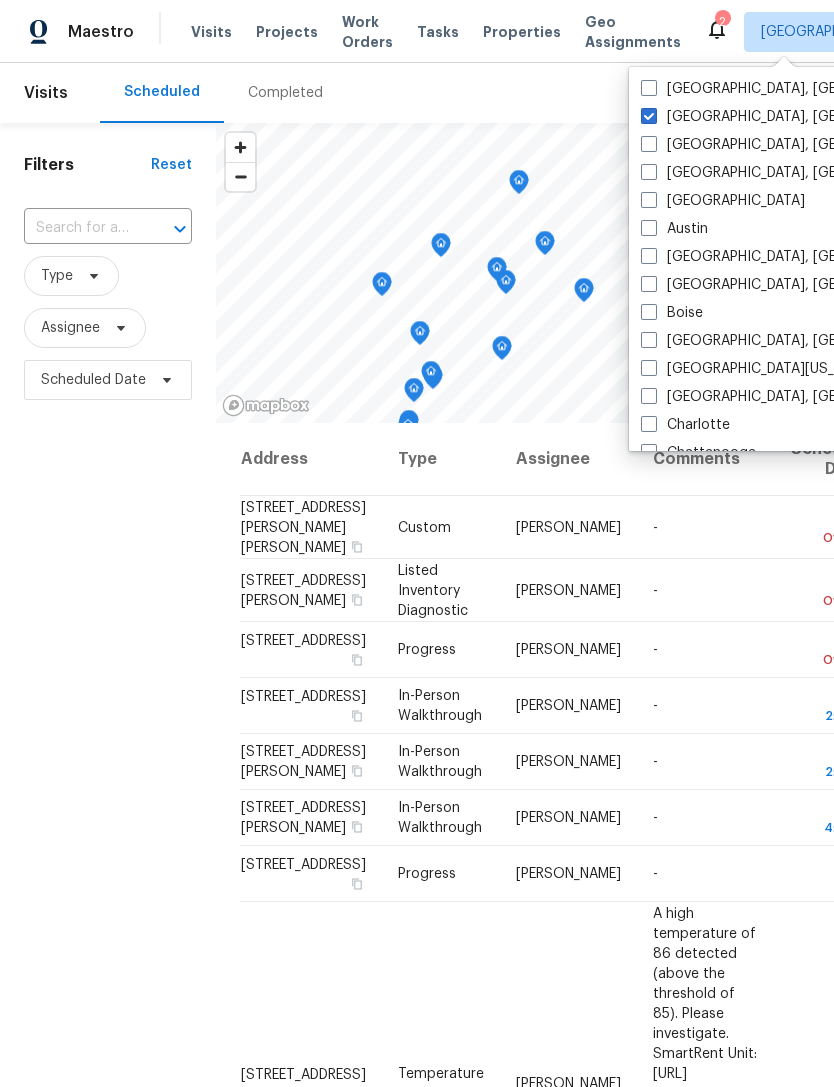 click on "Filters Reset ​ Type Assignee Scheduled Date" at bounding box center (108, 708) 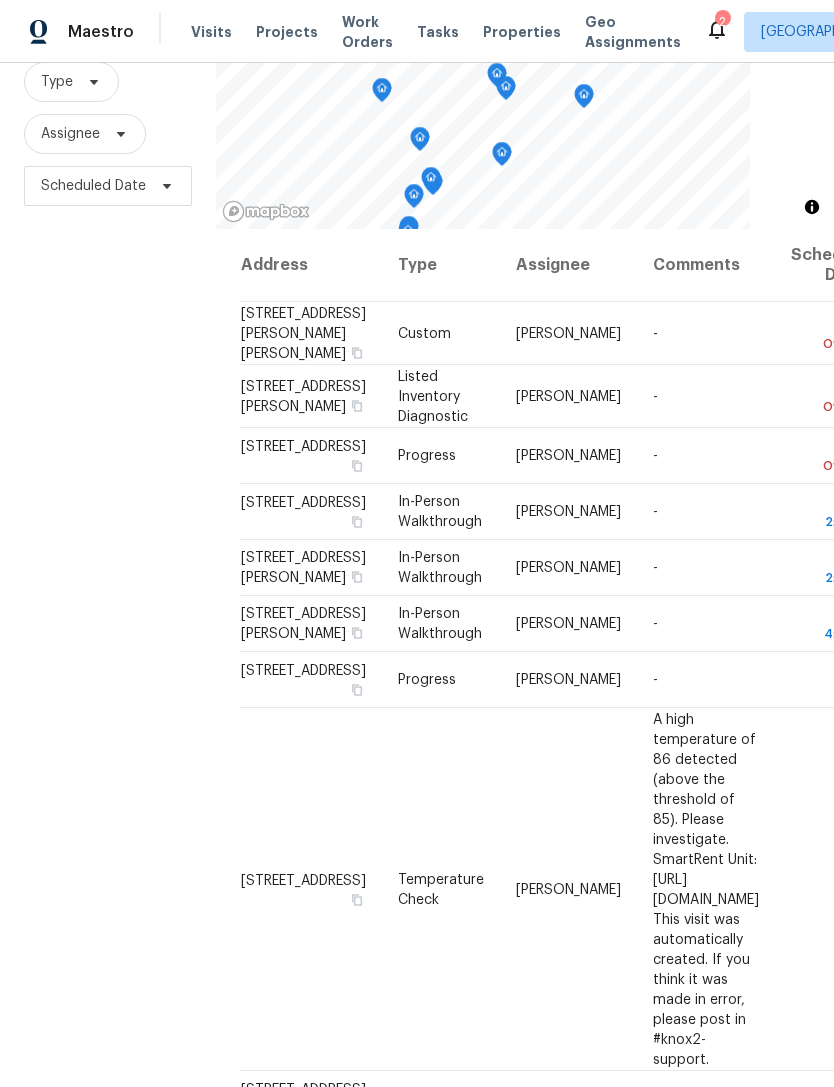 scroll, scrollTop: 193, scrollLeft: 0, axis: vertical 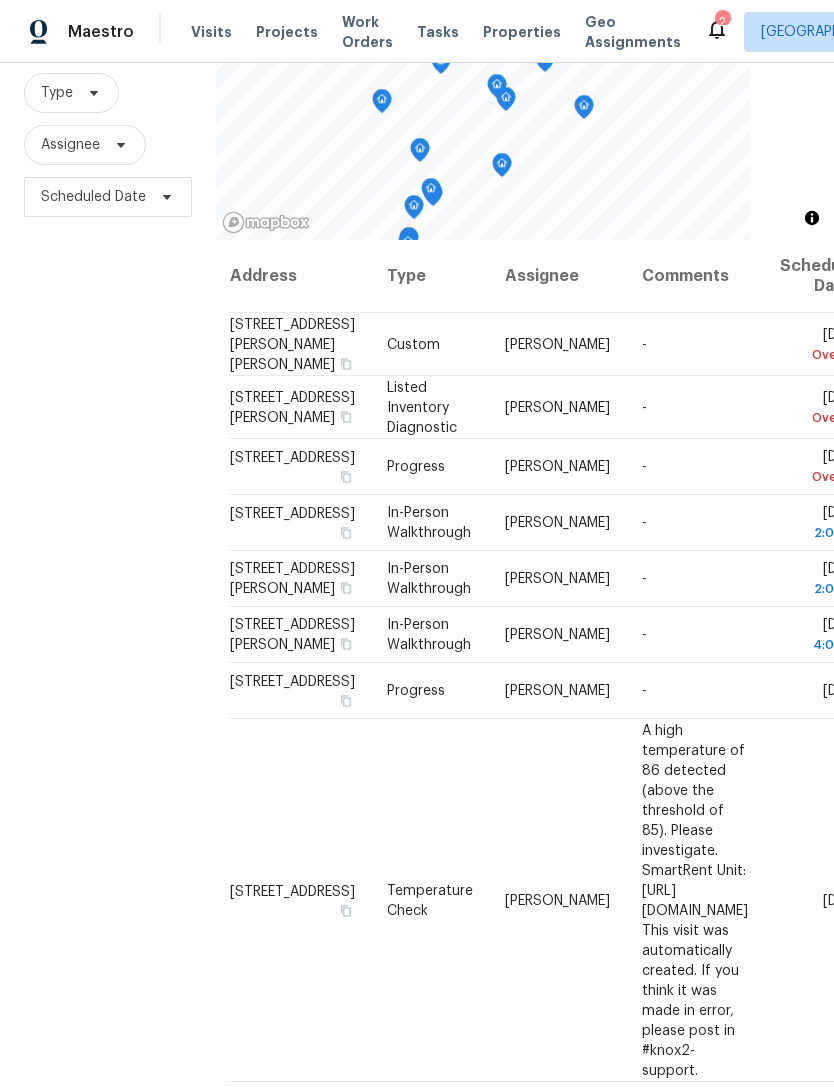 click on "Projects" at bounding box center [287, 32] 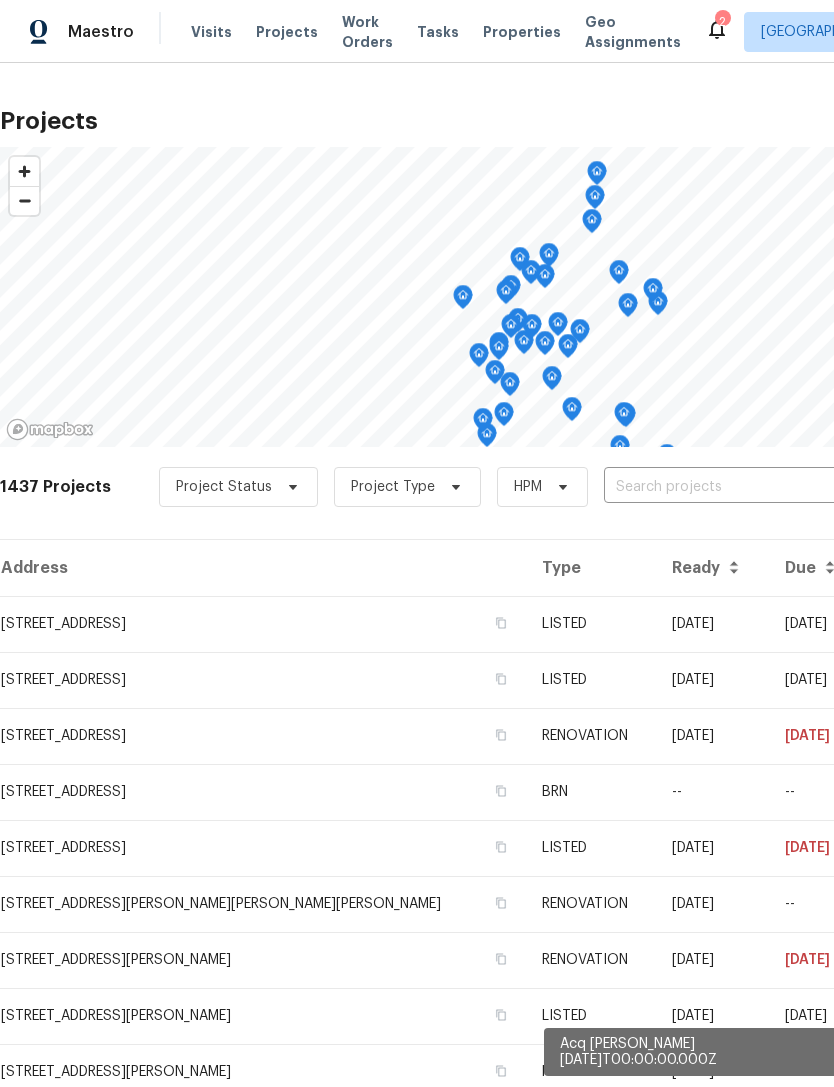 click on "Properties" at bounding box center (522, 32) 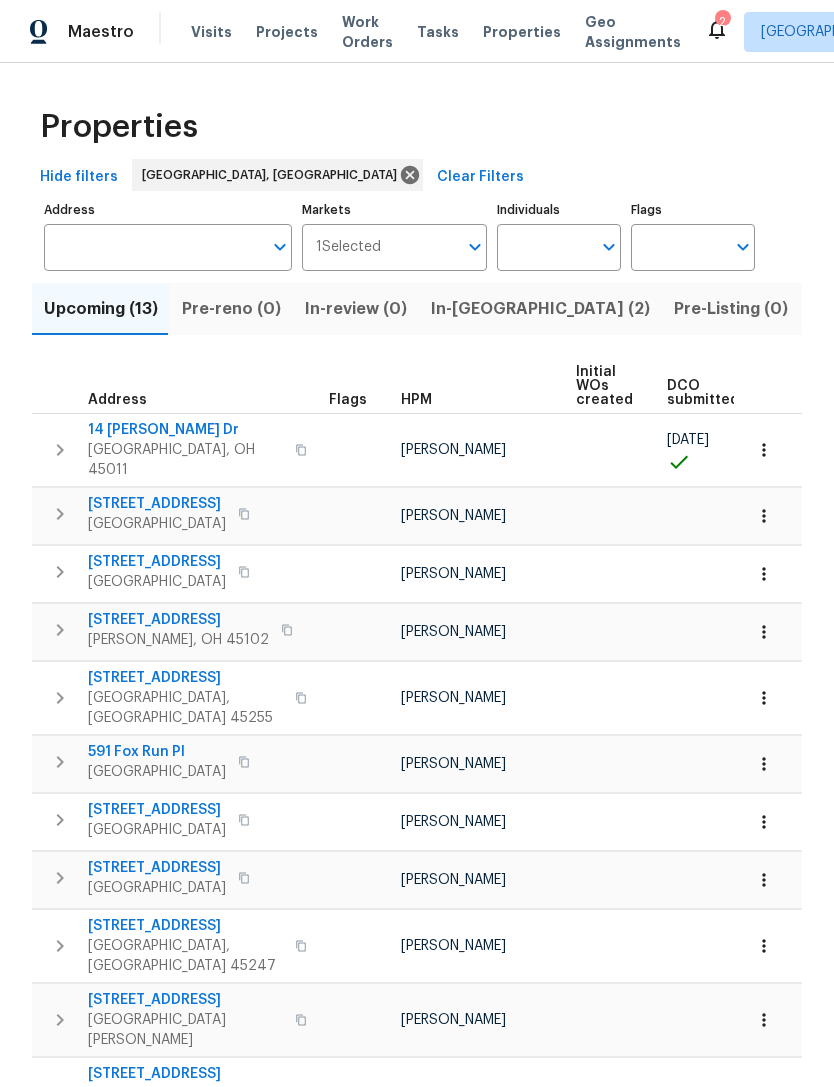 scroll, scrollTop: 0, scrollLeft: 0, axis: both 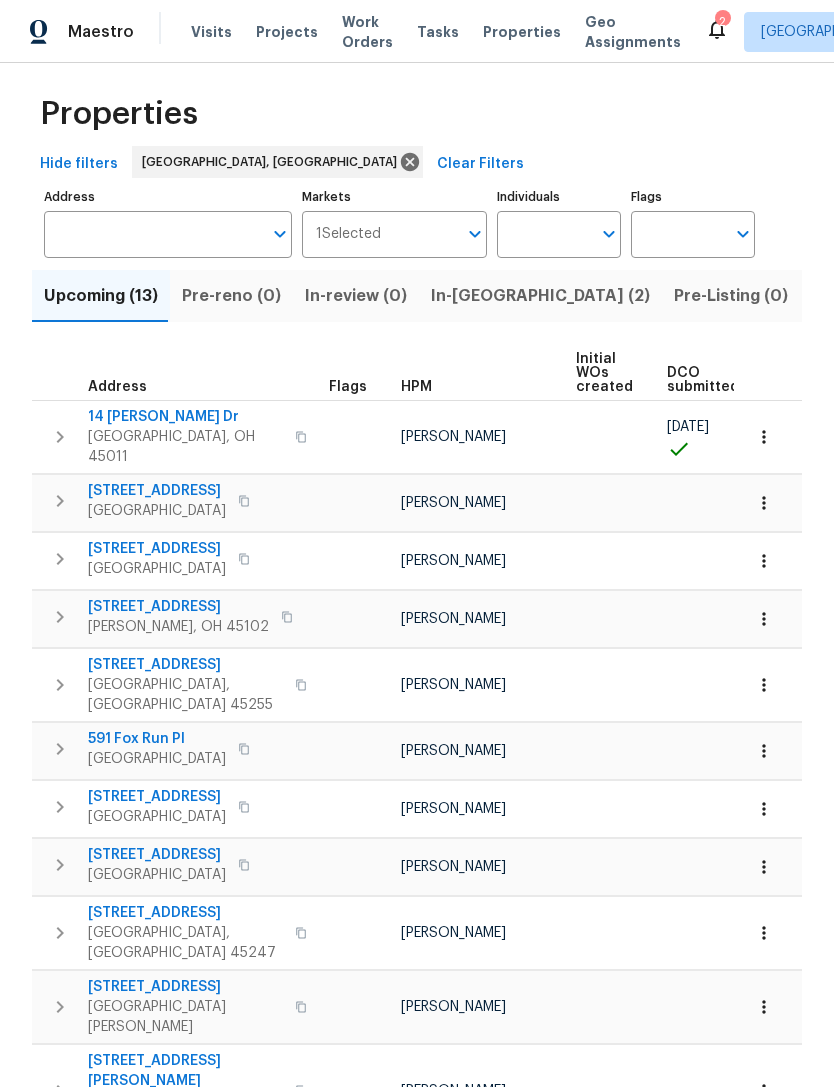 click on "[STREET_ADDRESS]" at bounding box center (157, 549) 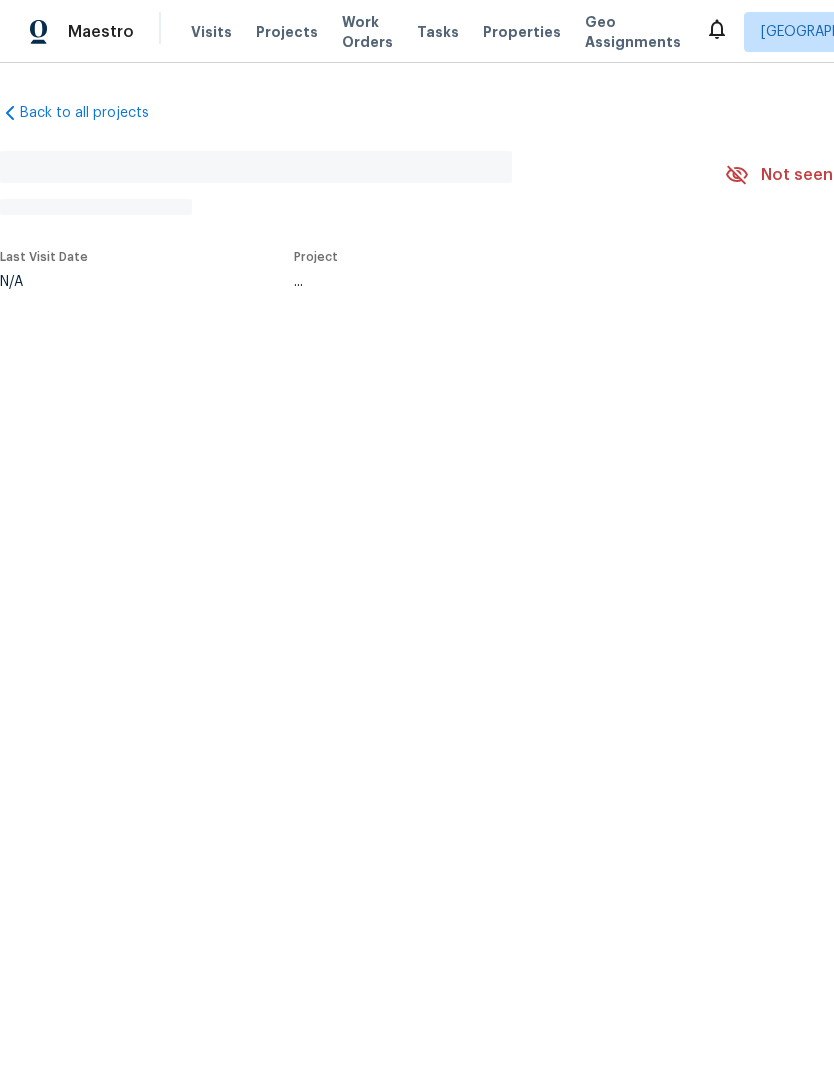 scroll, scrollTop: 0, scrollLeft: 0, axis: both 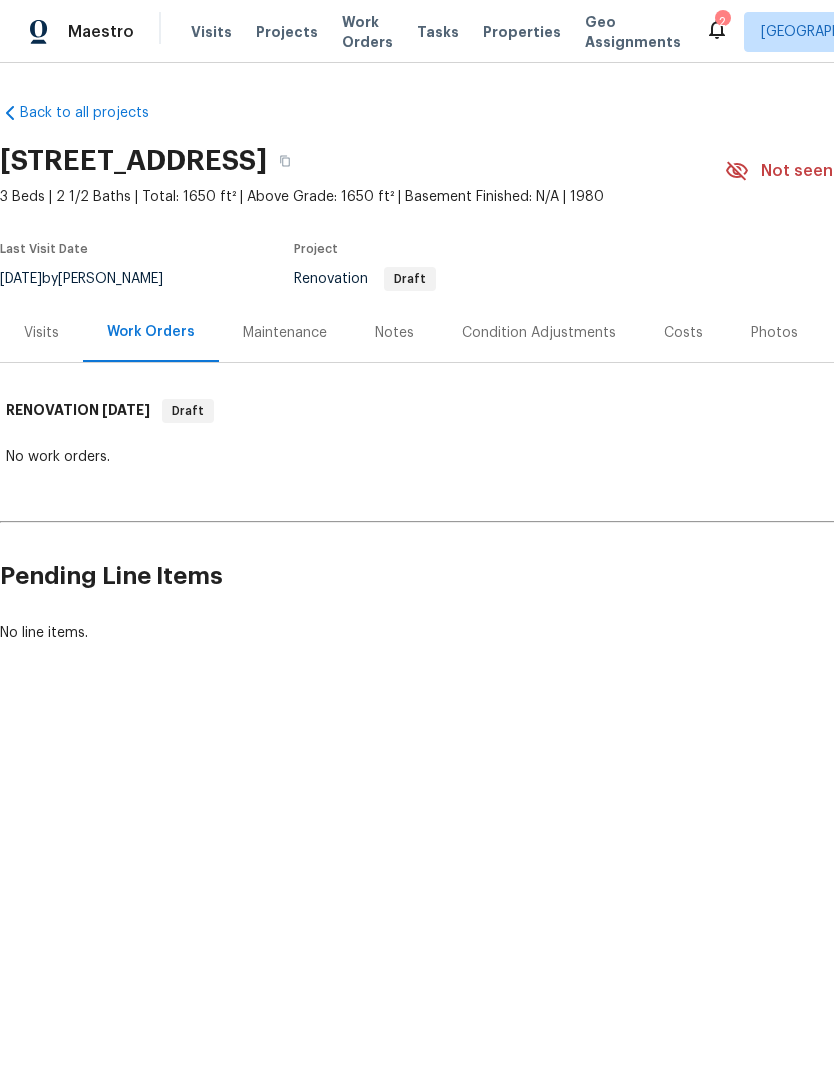 click on "Visits" at bounding box center (41, 333) 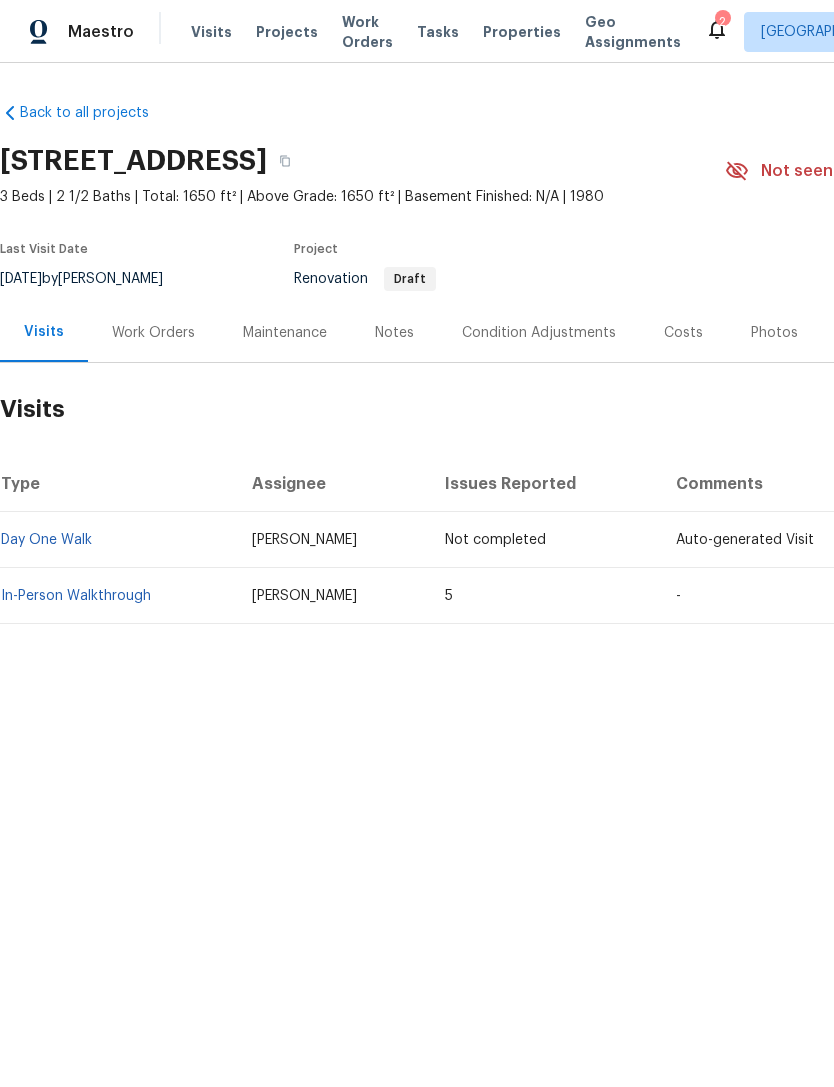 click on "In-Person Walkthrough" at bounding box center (76, 596) 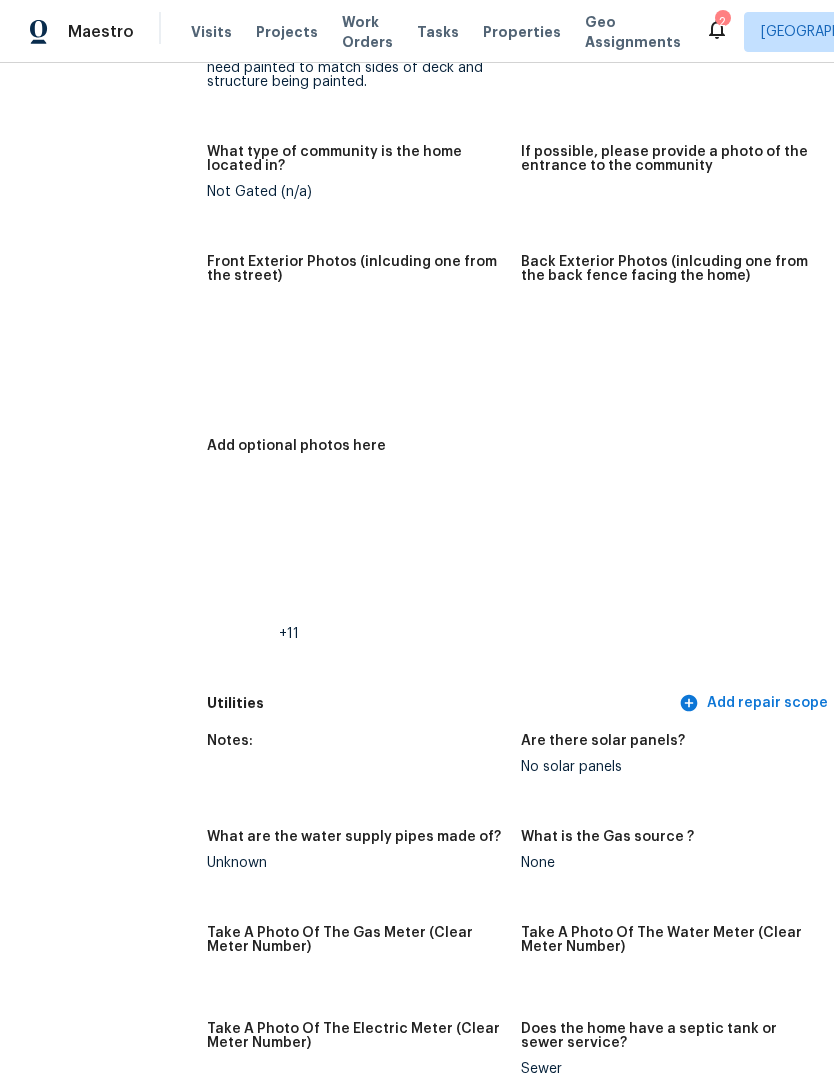 scroll, scrollTop: 951, scrollLeft: 34, axis: both 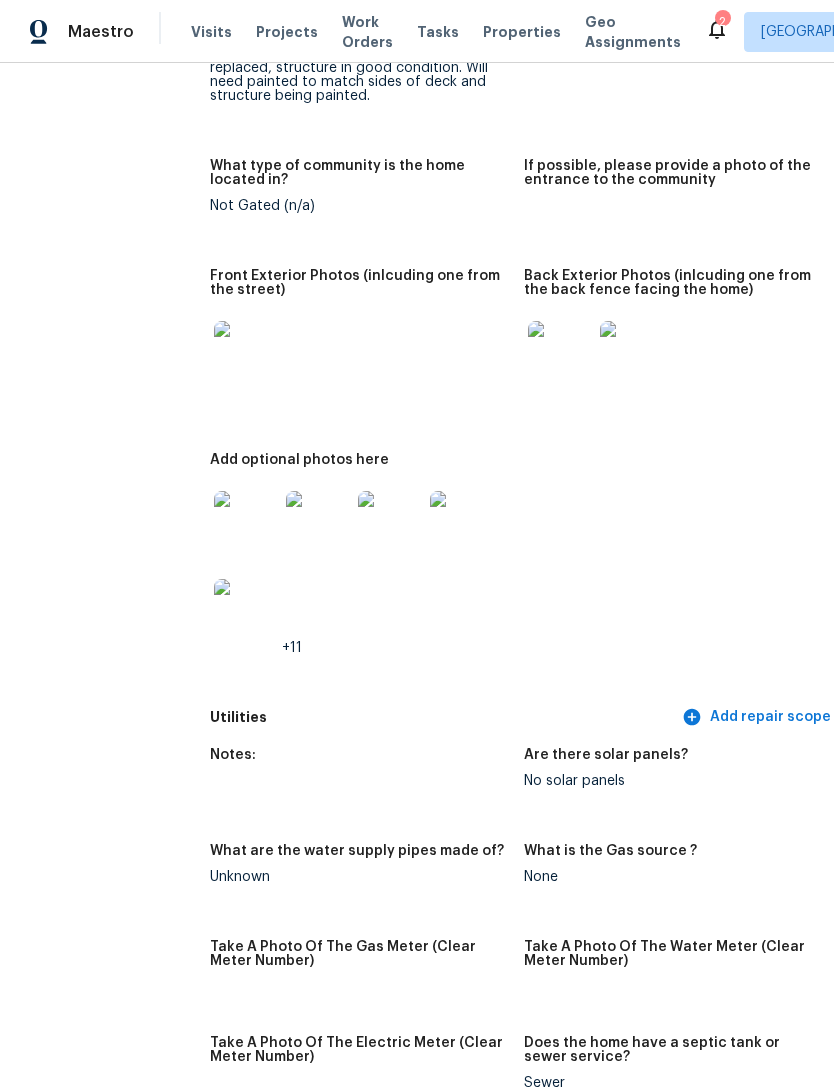 click at bounding box center (246, 353) 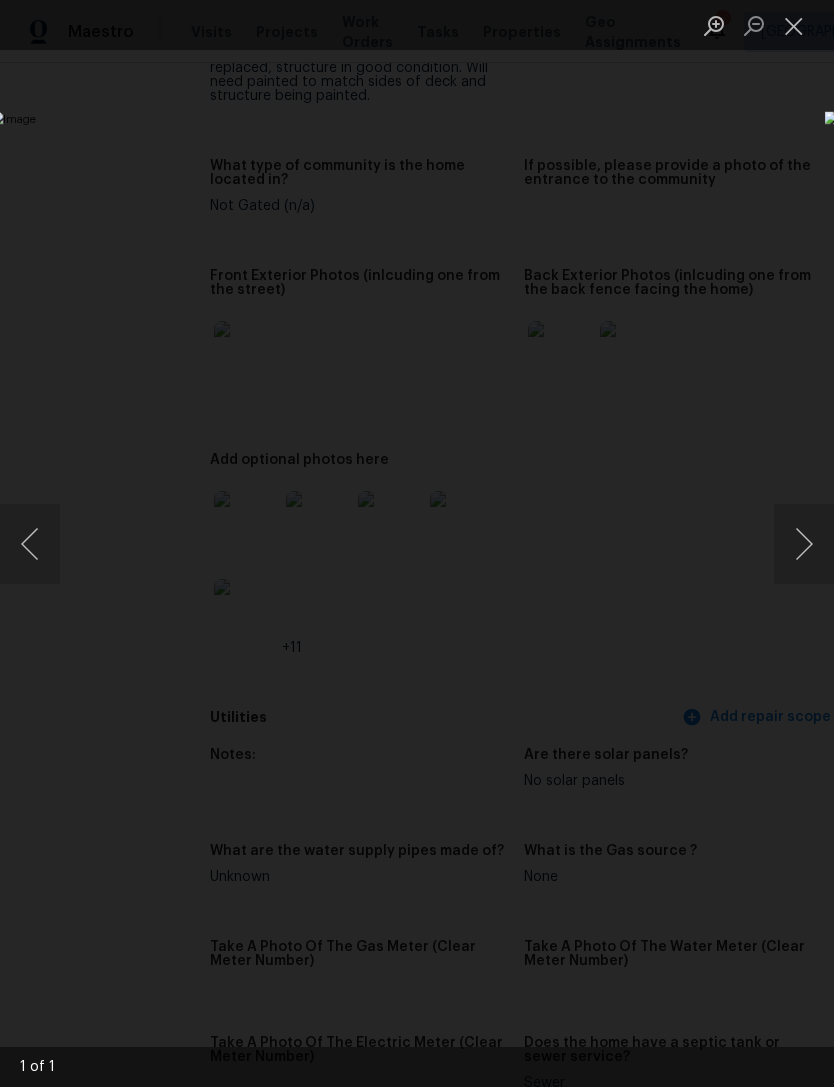 click at bounding box center [794, 25] 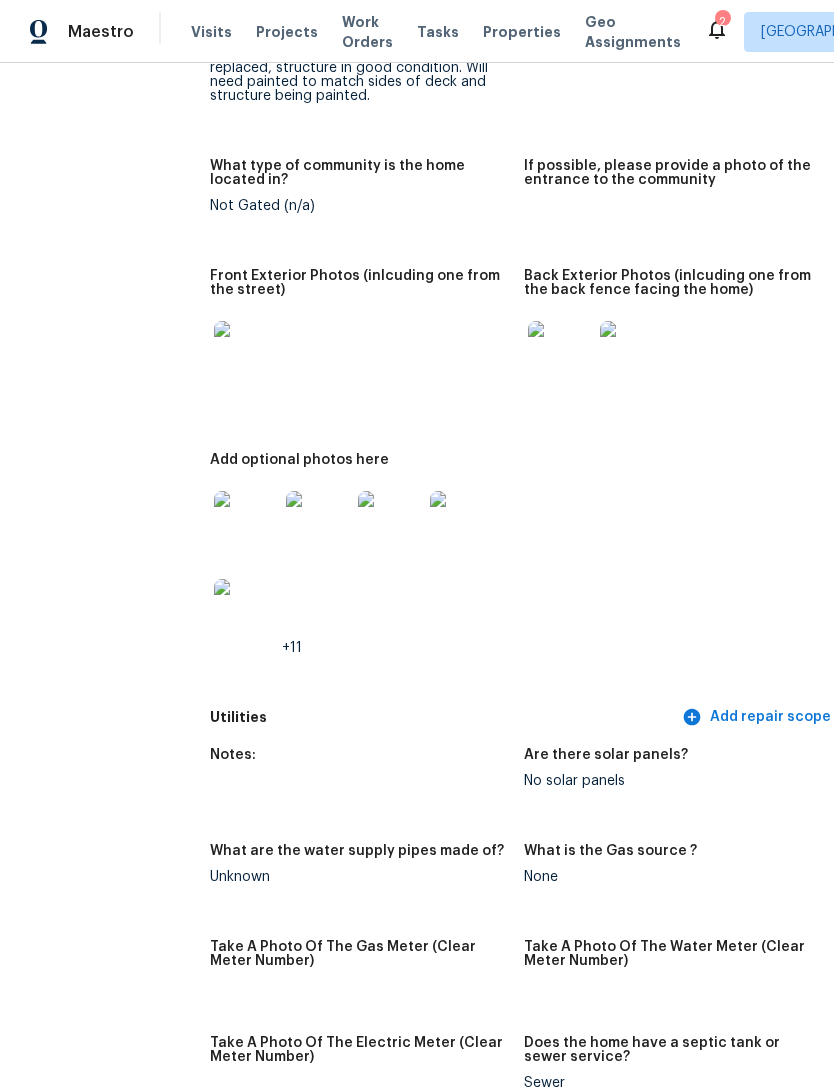 click at bounding box center (560, 353) 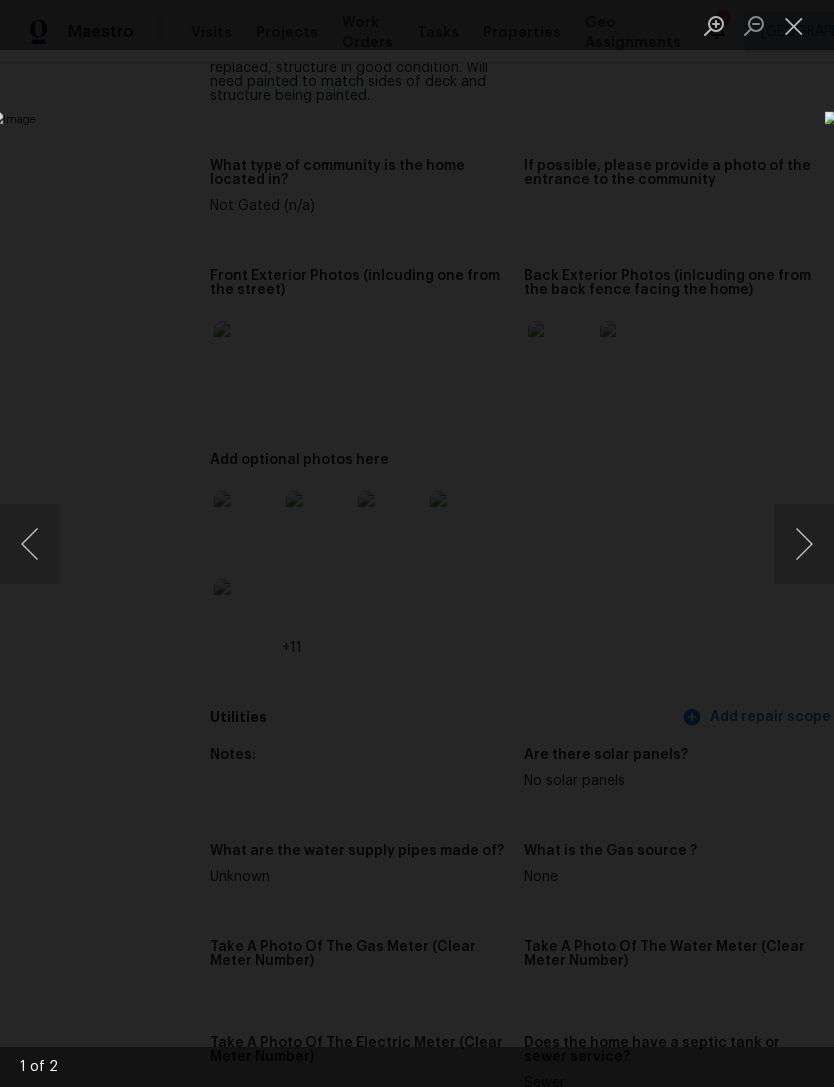 click at bounding box center [417, 543] 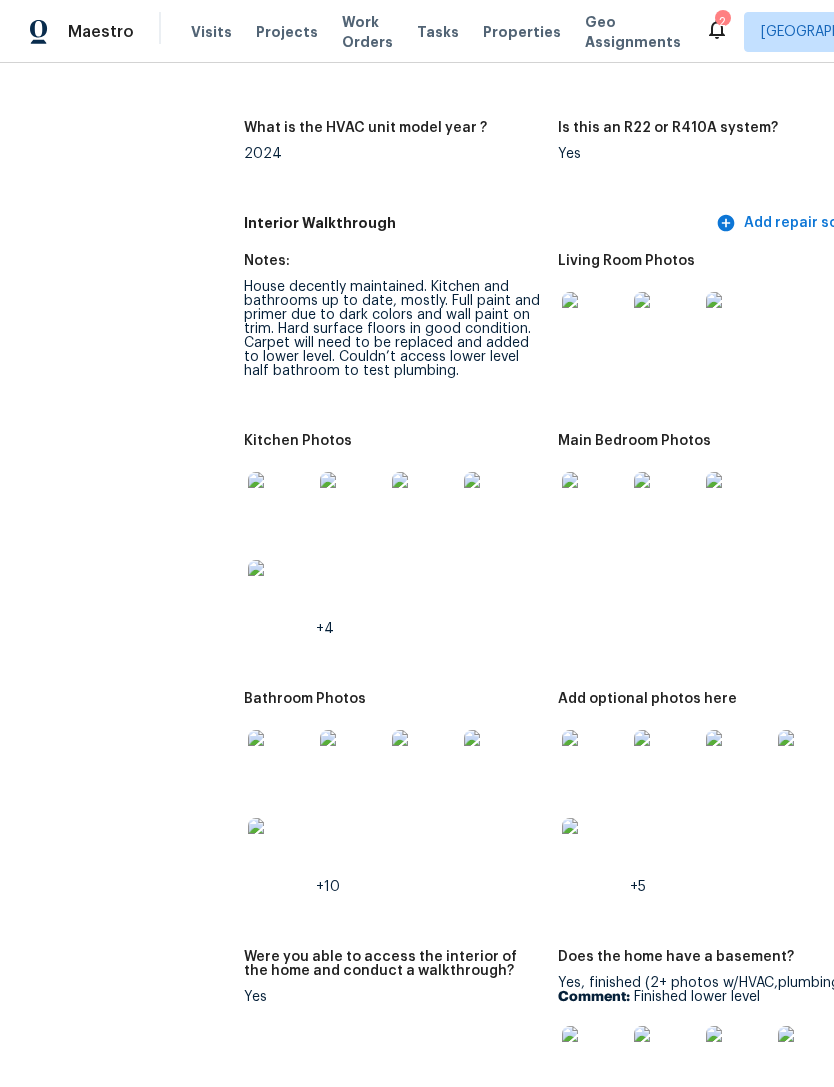 scroll, scrollTop: 2270, scrollLeft: 0, axis: vertical 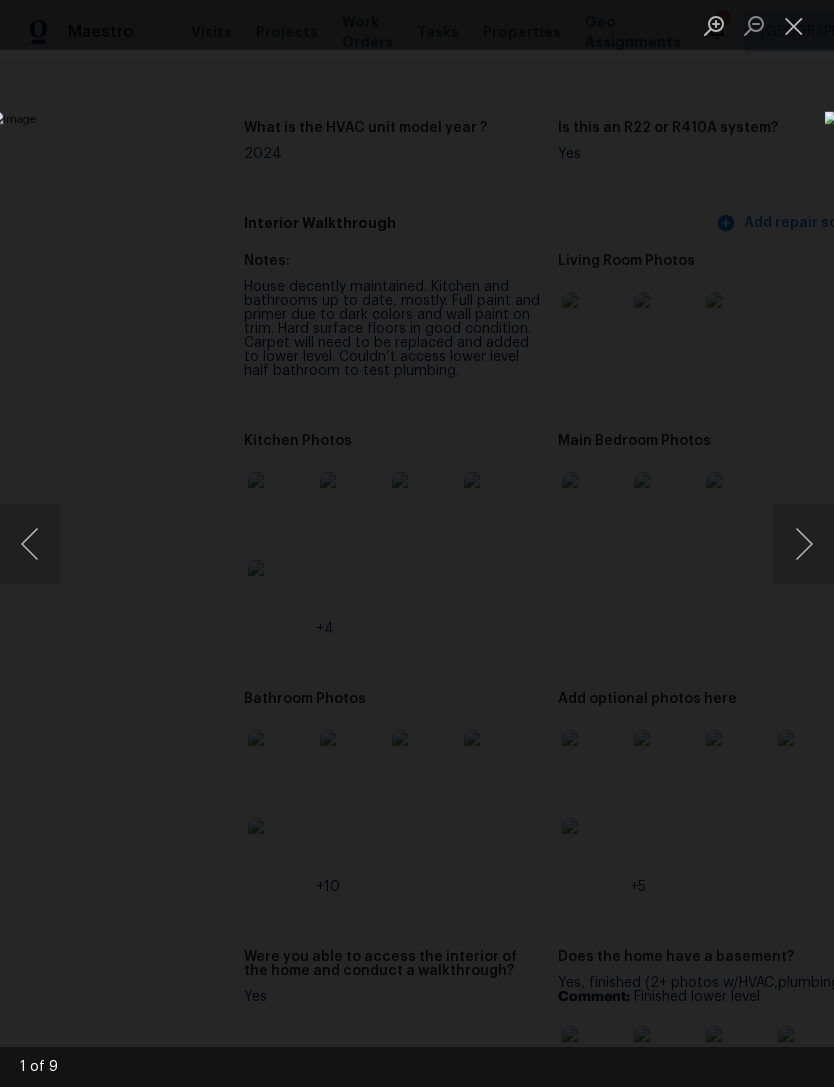 click at bounding box center [30, 544] 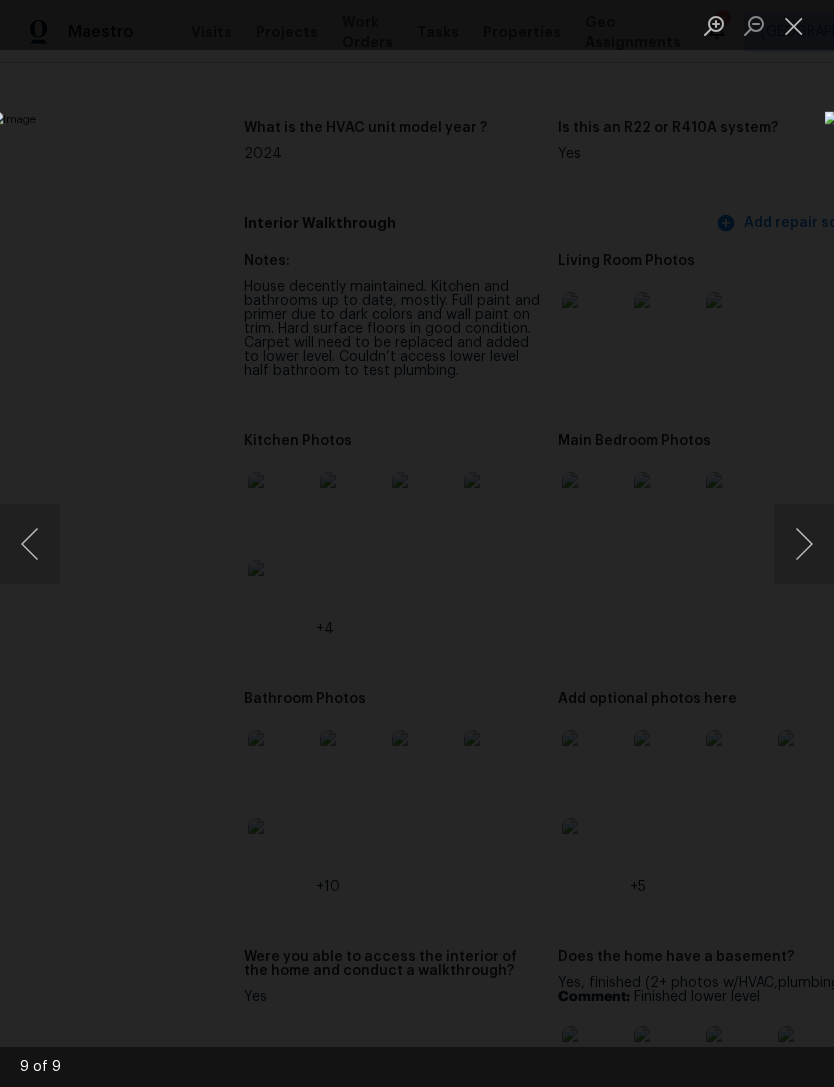 click at bounding box center (30, 544) 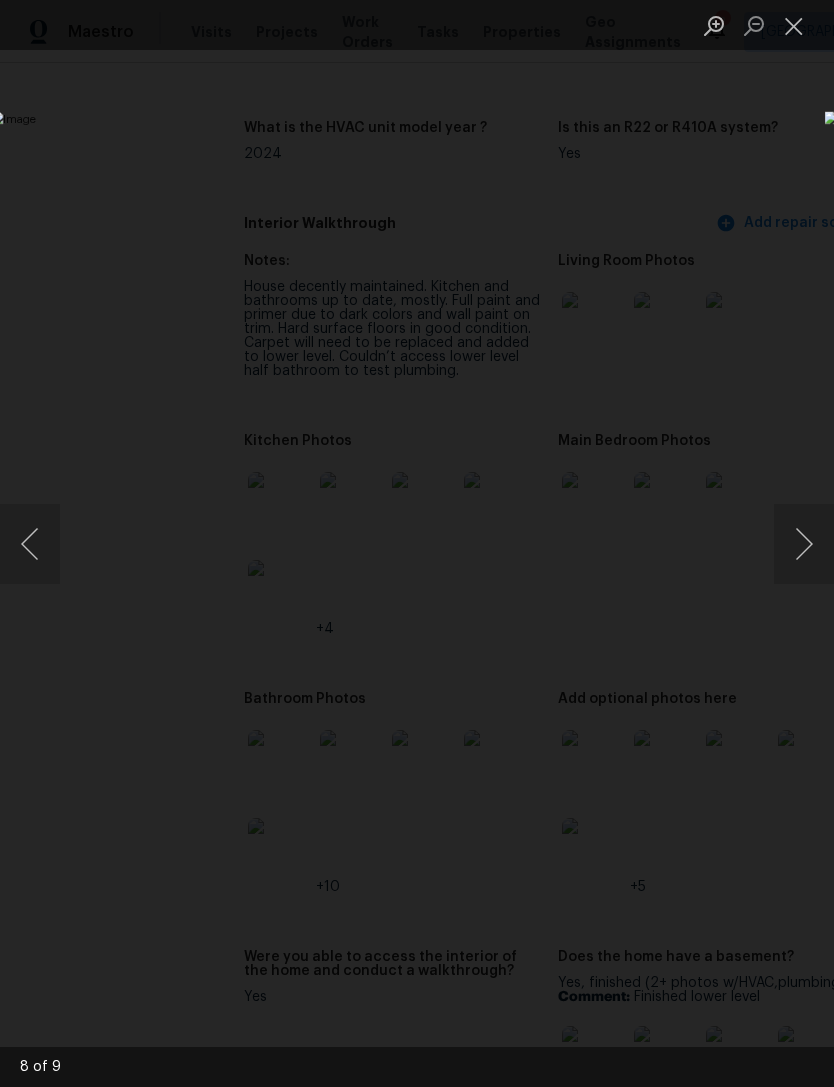 click at bounding box center (30, 544) 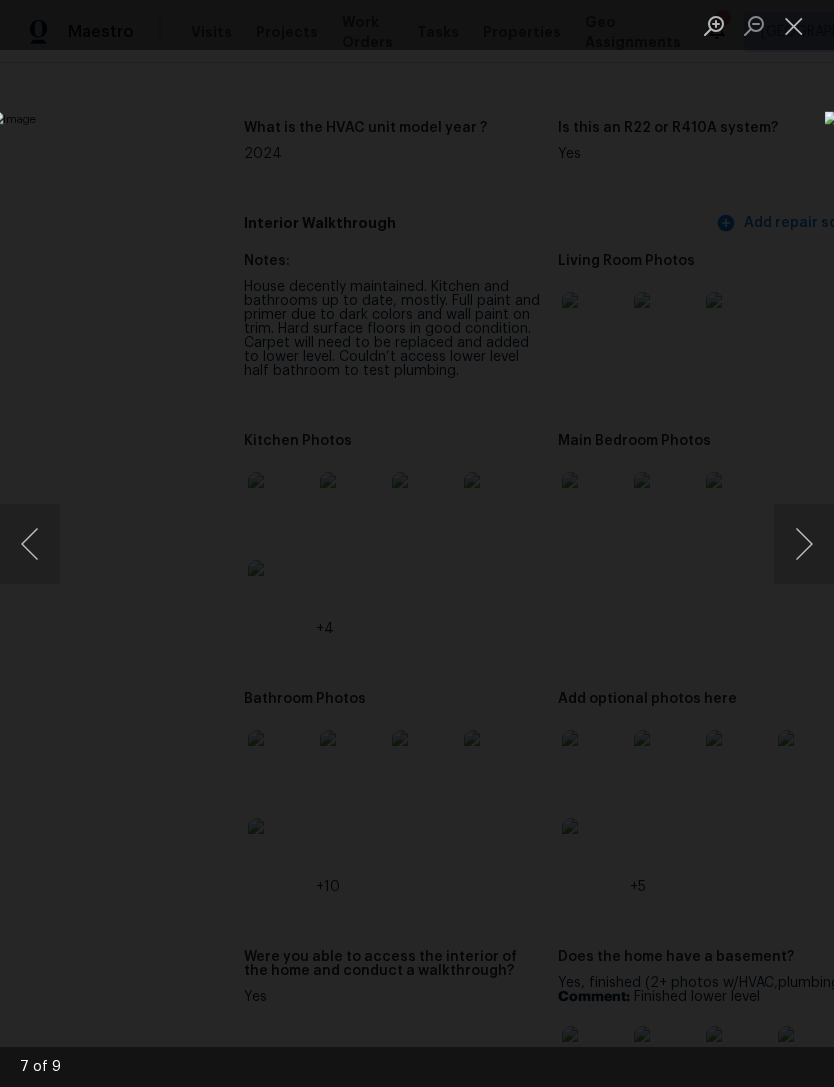 click at bounding box center (30, 544) 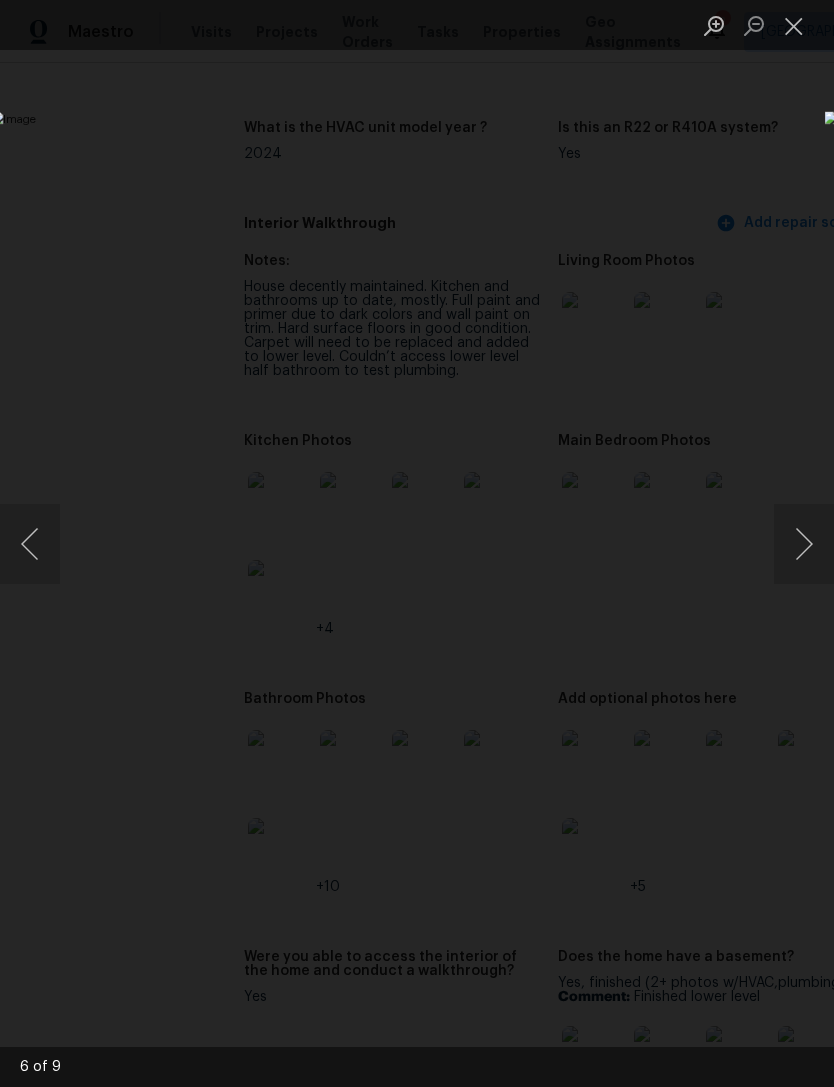 click at bounding box center (30, 544) 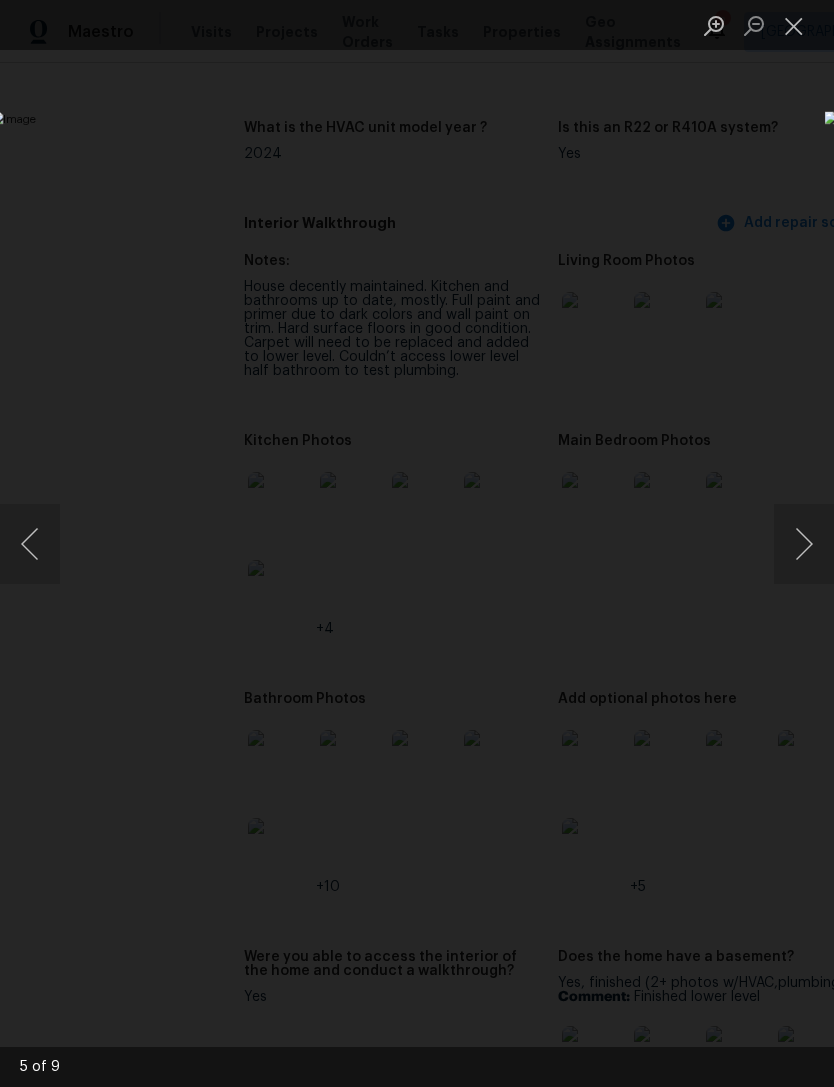click at bounding box center (417, 543) 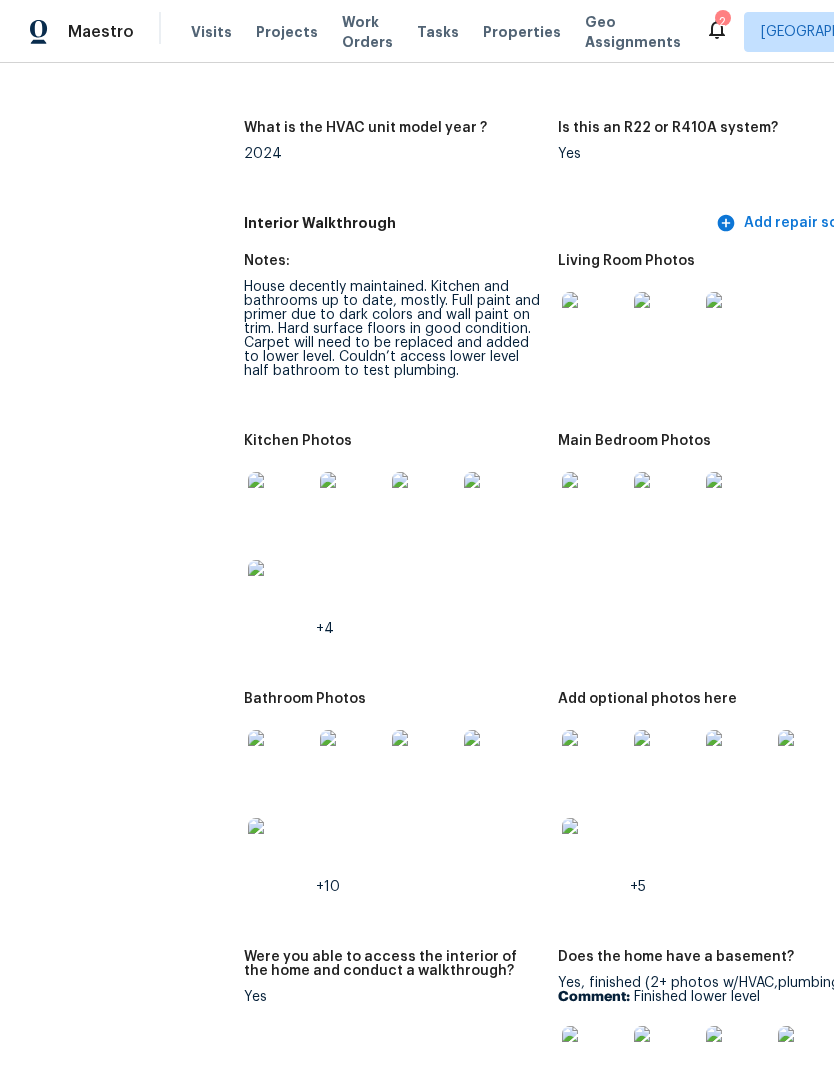 click on "Projects" at bounding box center (287, 32) 